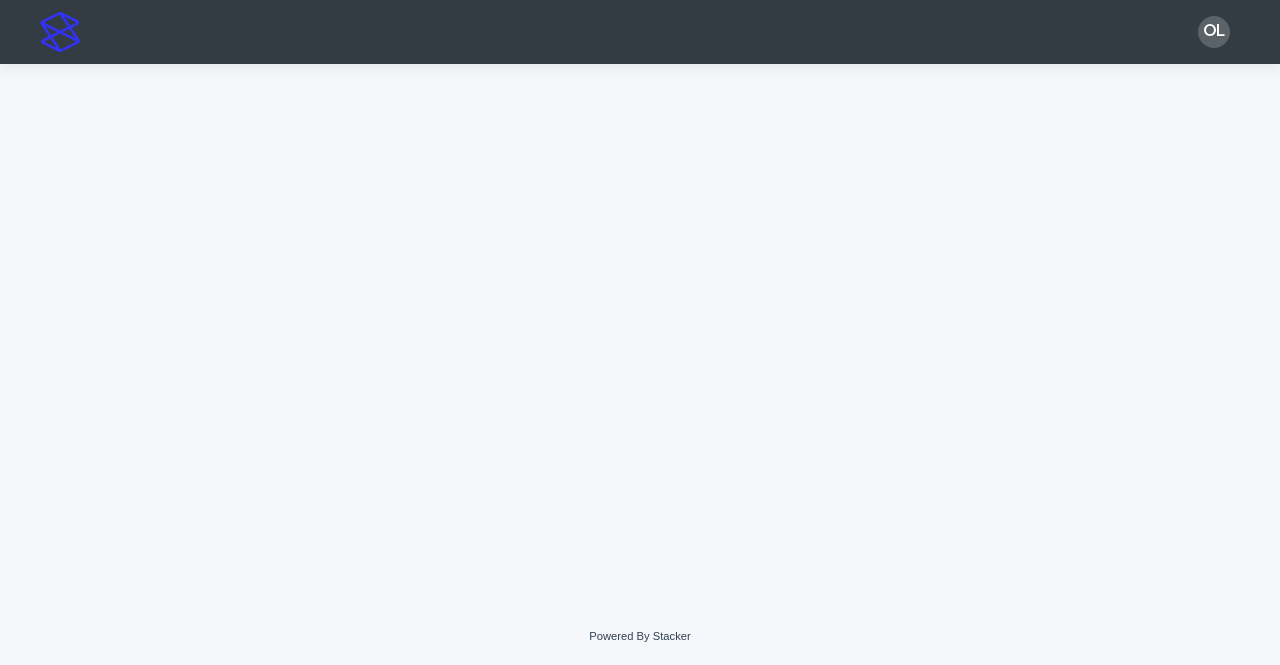 scroll, scrollTop: 0, scrollLeft: 0, axis: both 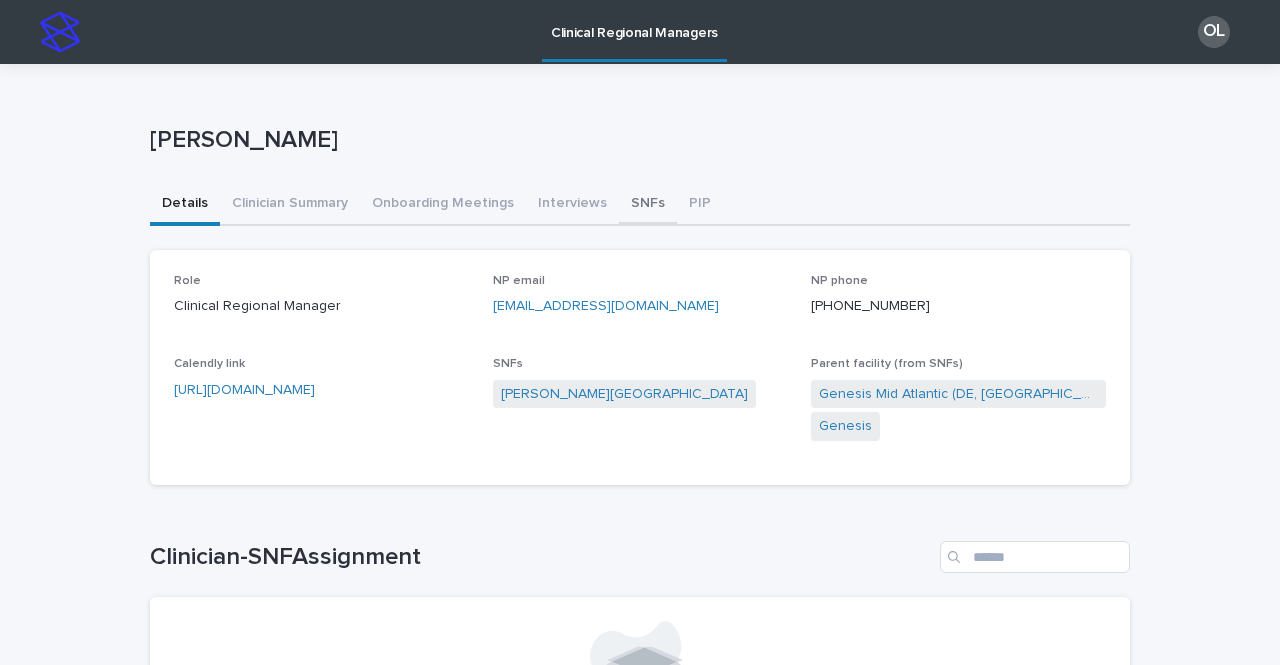 click on "SNFs" at bounding box center (648, 205) 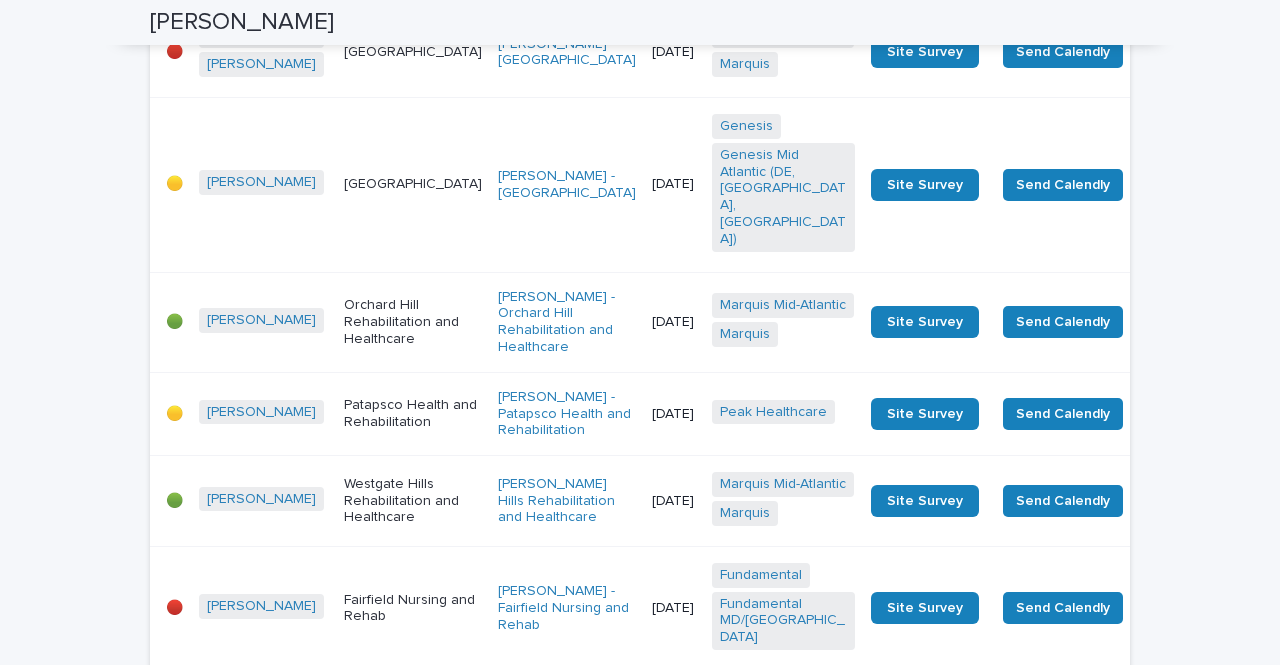 scroll, scrollTop: 1132, scrollLeft: 0, axis: vertical 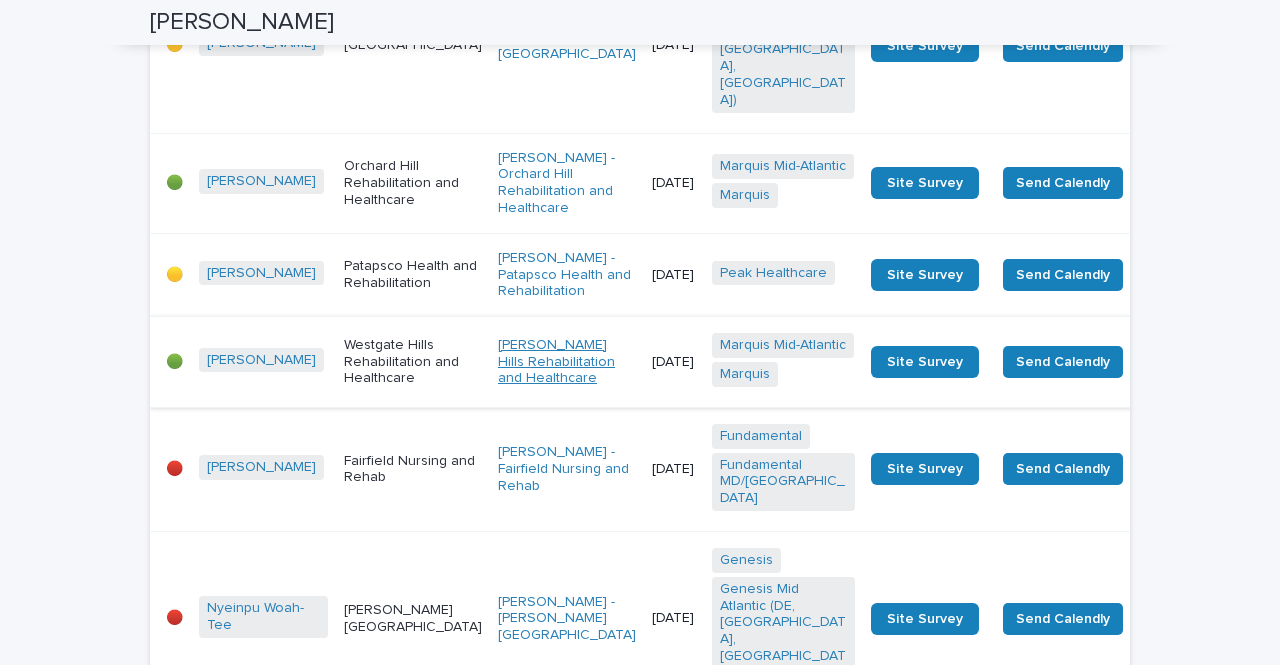 click on "[PERSON_NAME] Hills Rehabilitation and Healthcare" at bounding box center (567, 362) 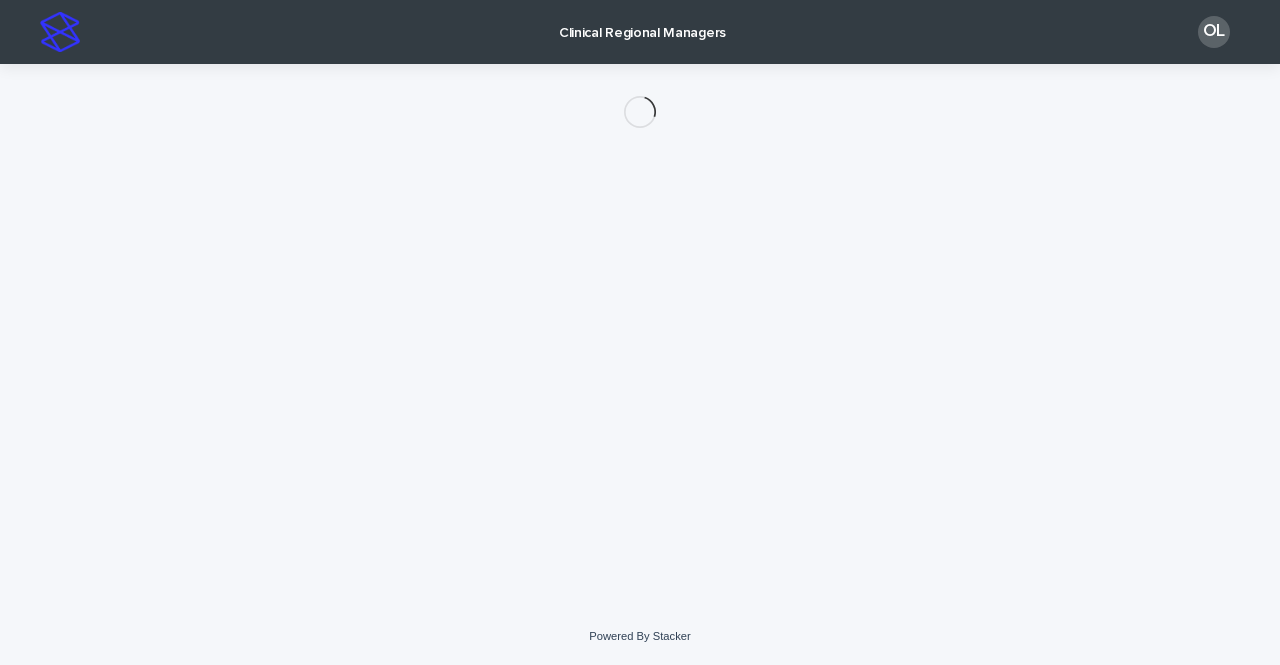 scroll, scrollTop: 0, scrollLeft: 0, axis: both 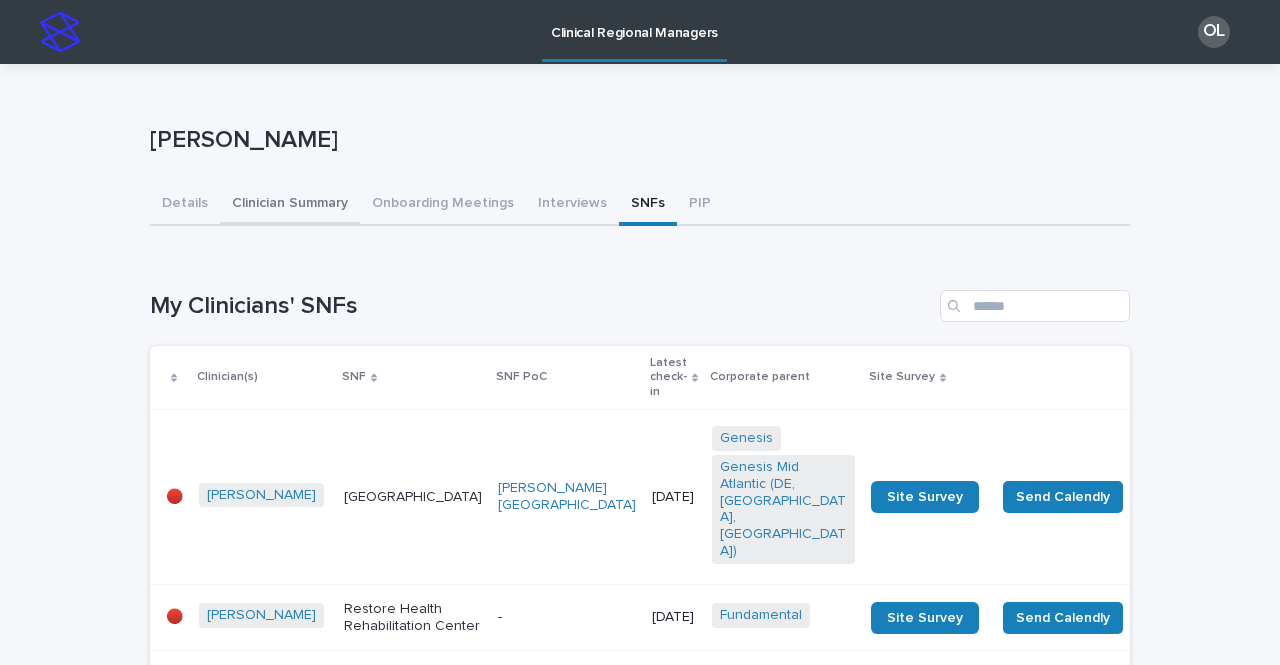 click on "Clinician Summary" at bounding box center (290, 205) 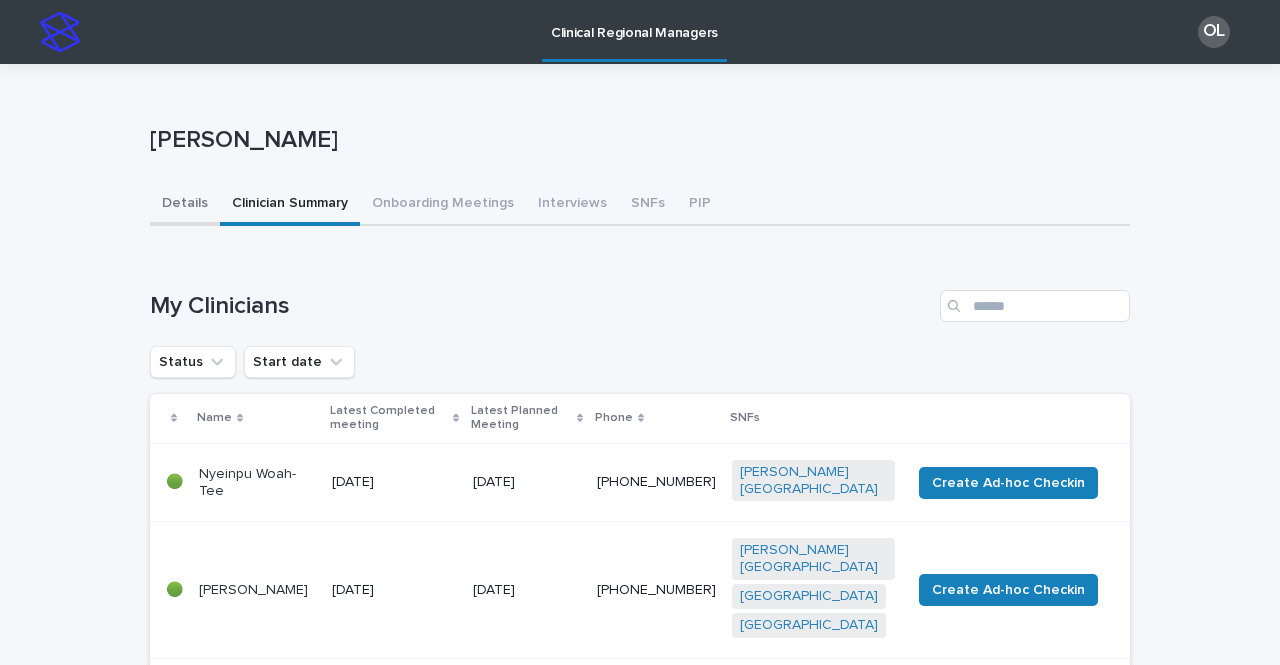 click on "Details" at bounding box center [185, 205] 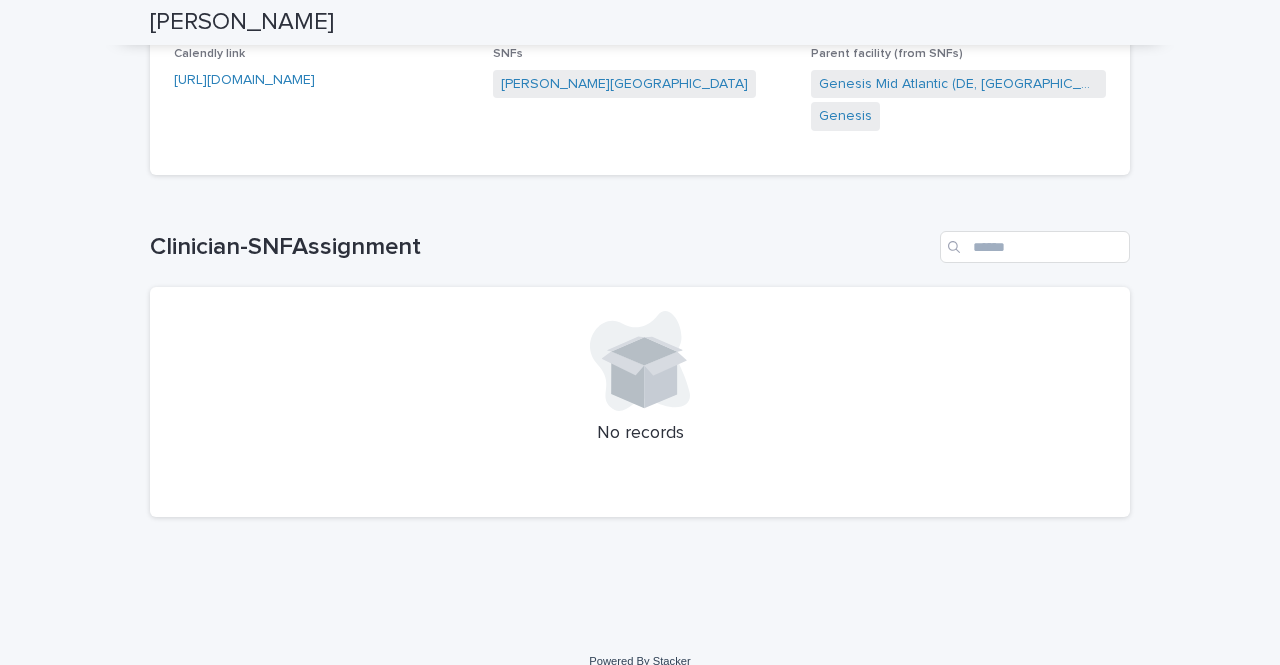 scroll, scrollTop: 0, scrollLeft: 0, axis: both 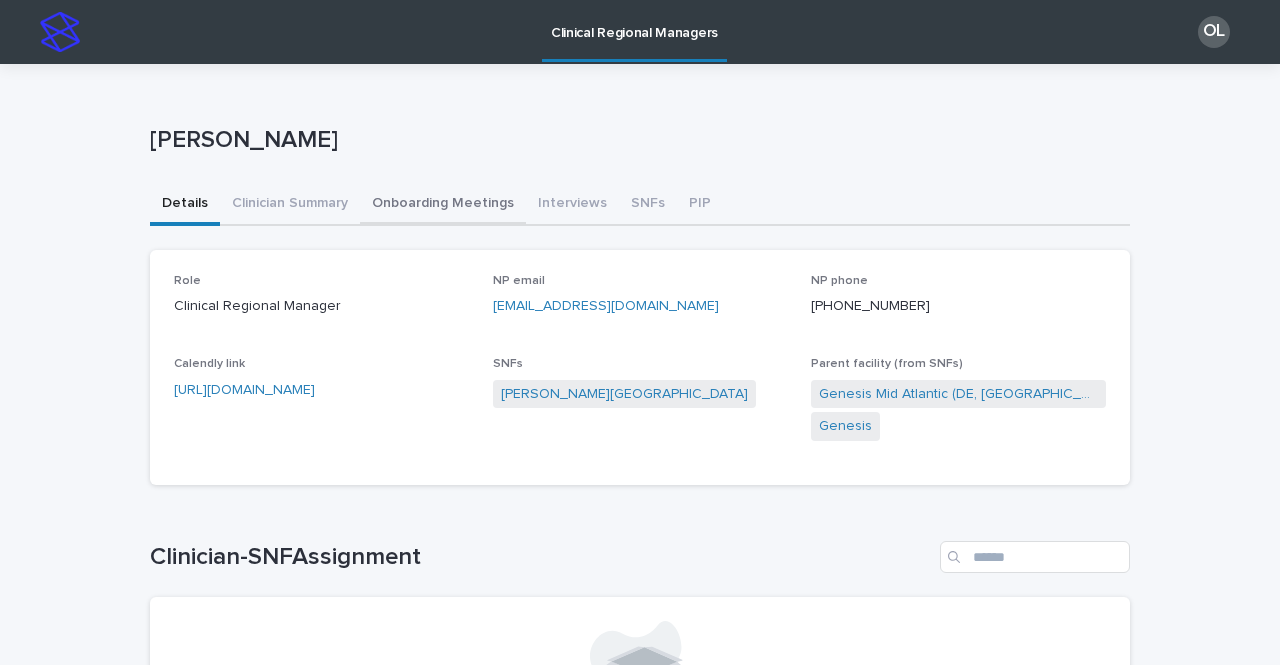 click on "Onboarding Meetings" at bounding box center (443, 205) 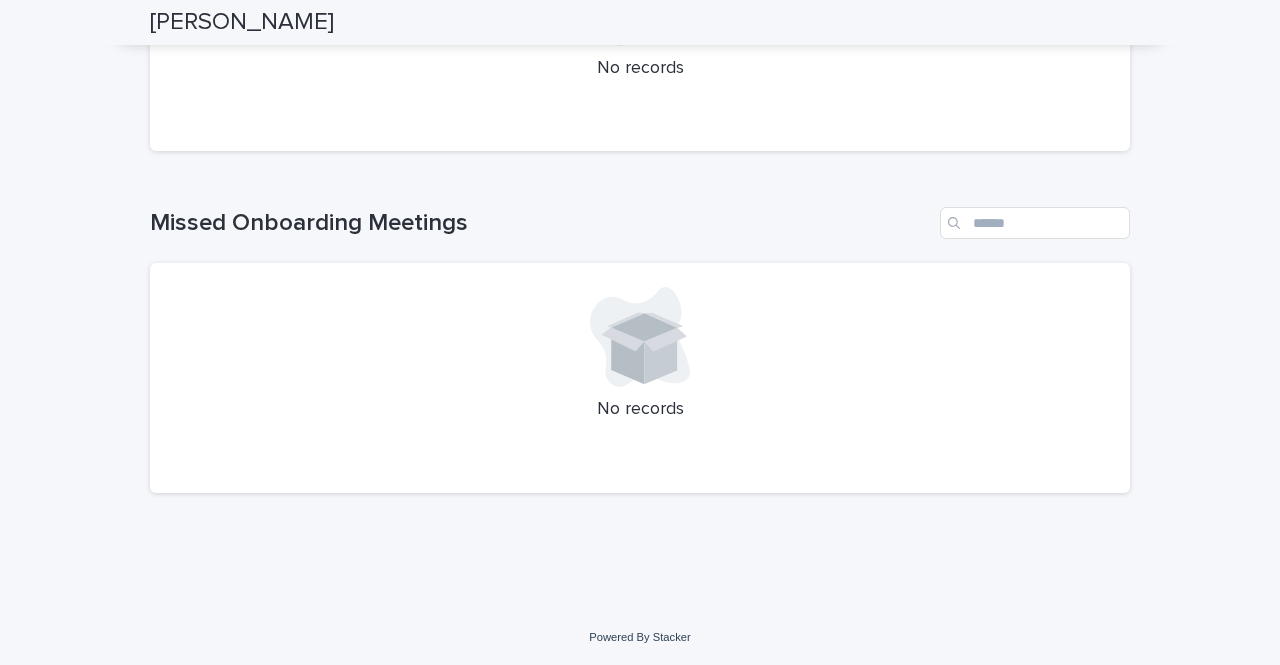 scroll, scrollTop: 0, scrollLeft: 0, axis: both 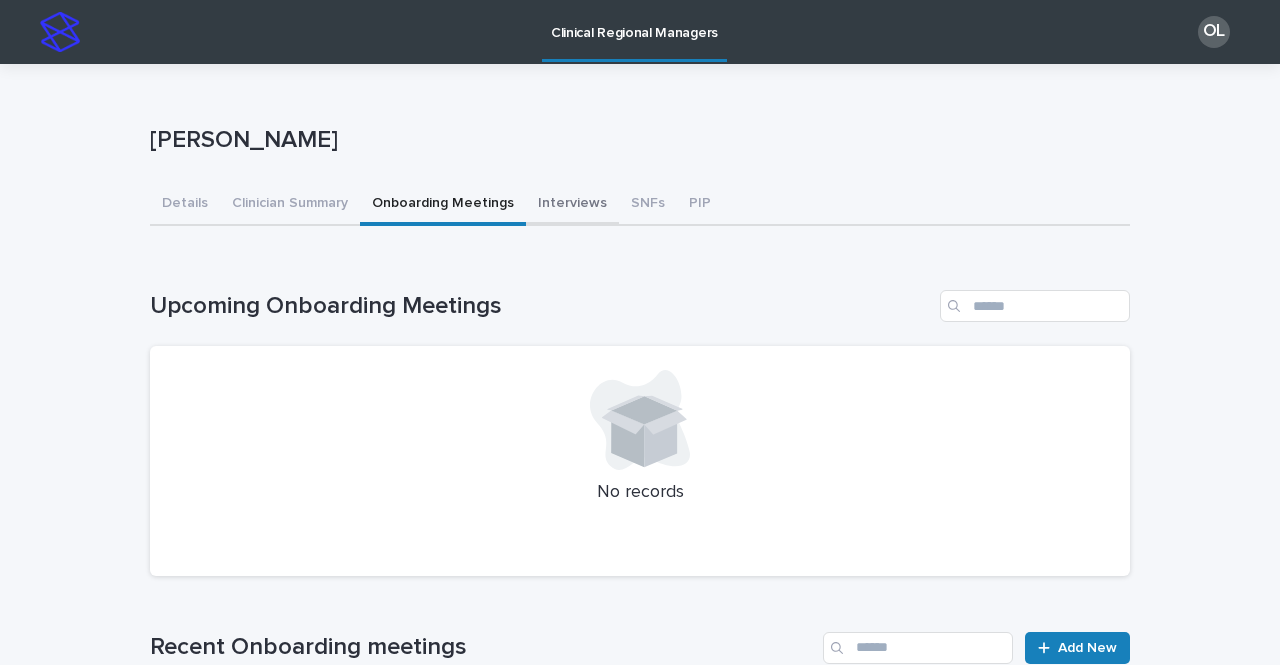 click on "Interviews" at bounding box center [572, 205] 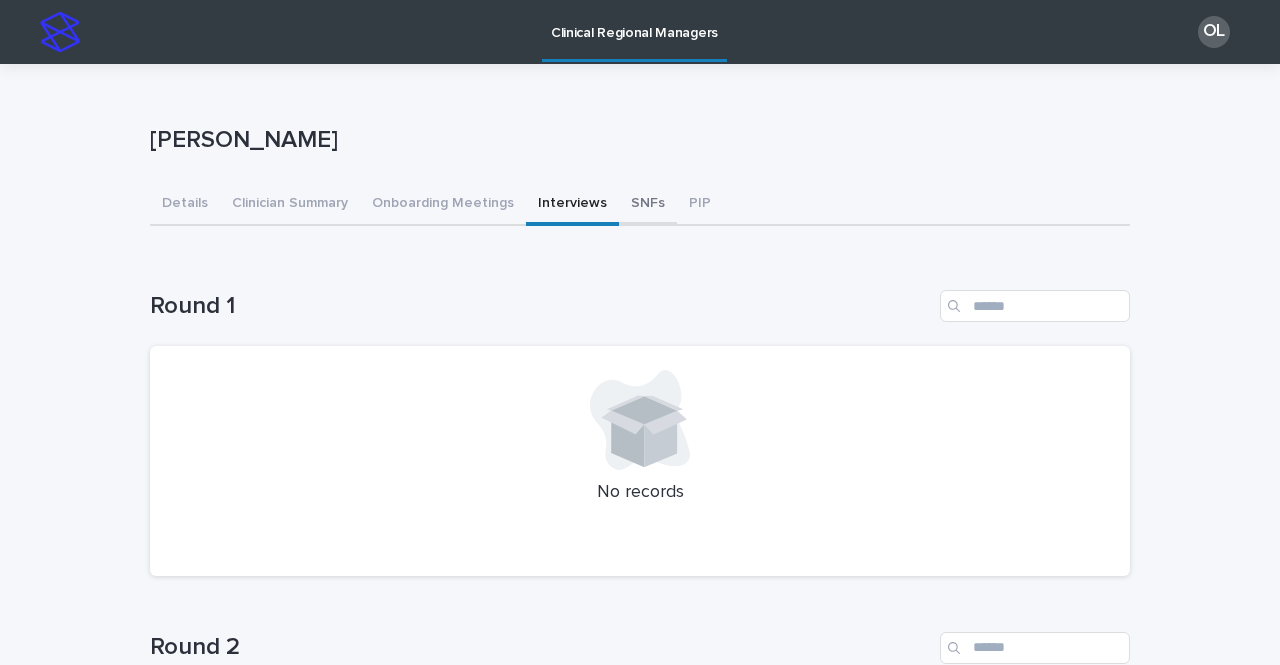 click on "SNFs" at bounding box center (648, 205) 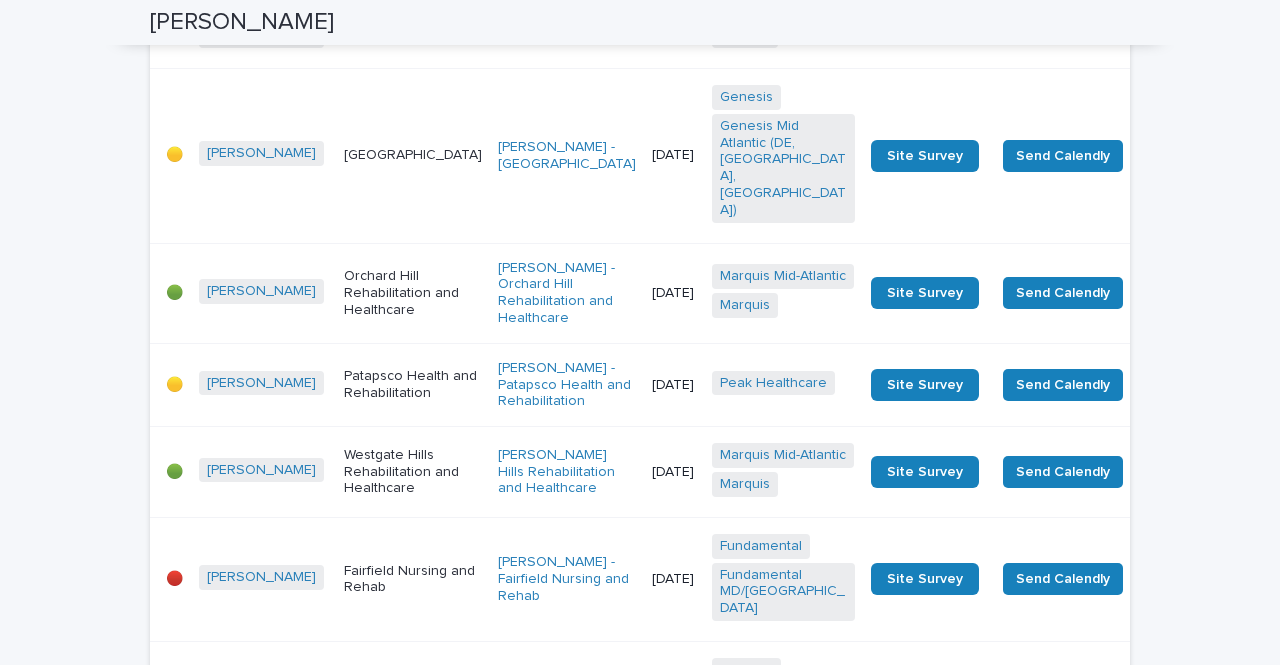 scroll, scrollTop: 1026, scrollLeft: 0, axis: vertical 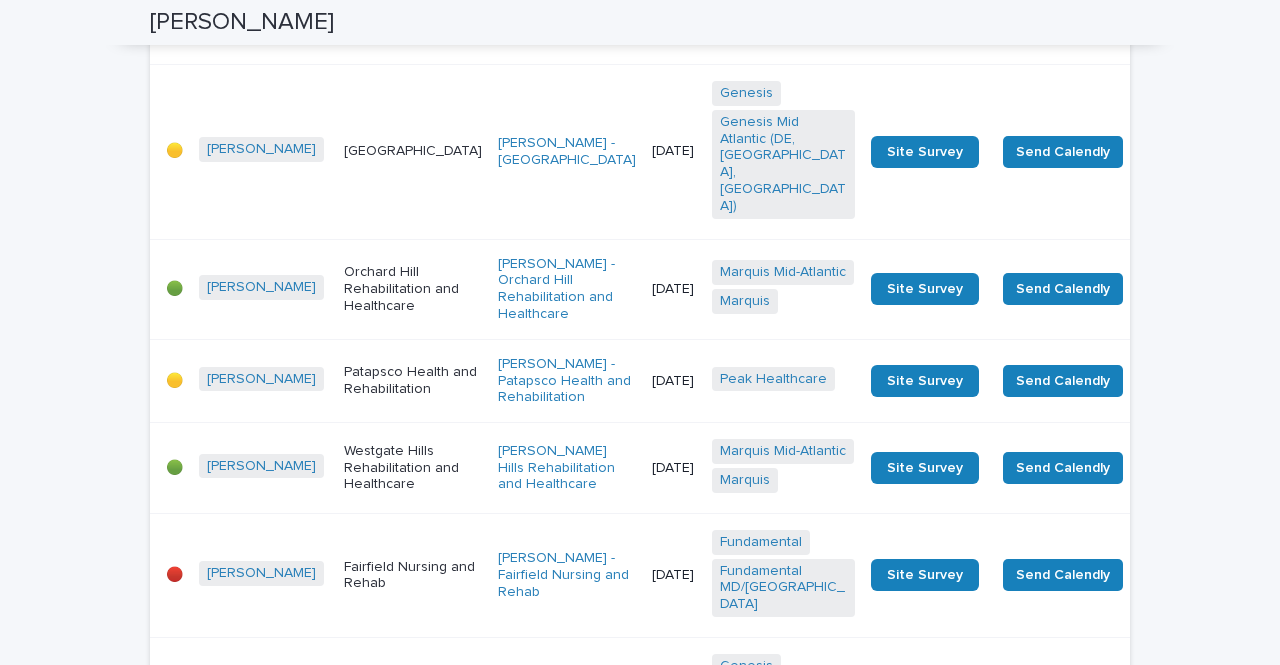 click on "Westgate Hills Rehabilitation and Healthcare" at bounding box center [413, 468] 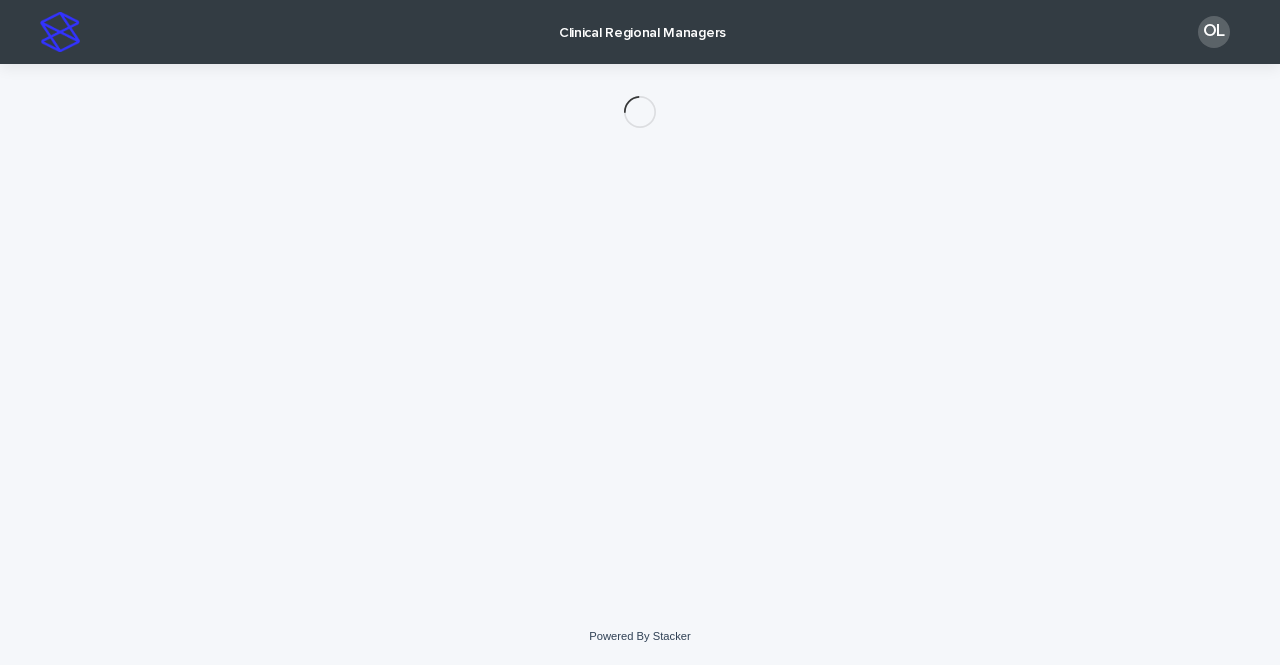 scroll, scrollTop: 0, scrollLeft: 0, axis: both 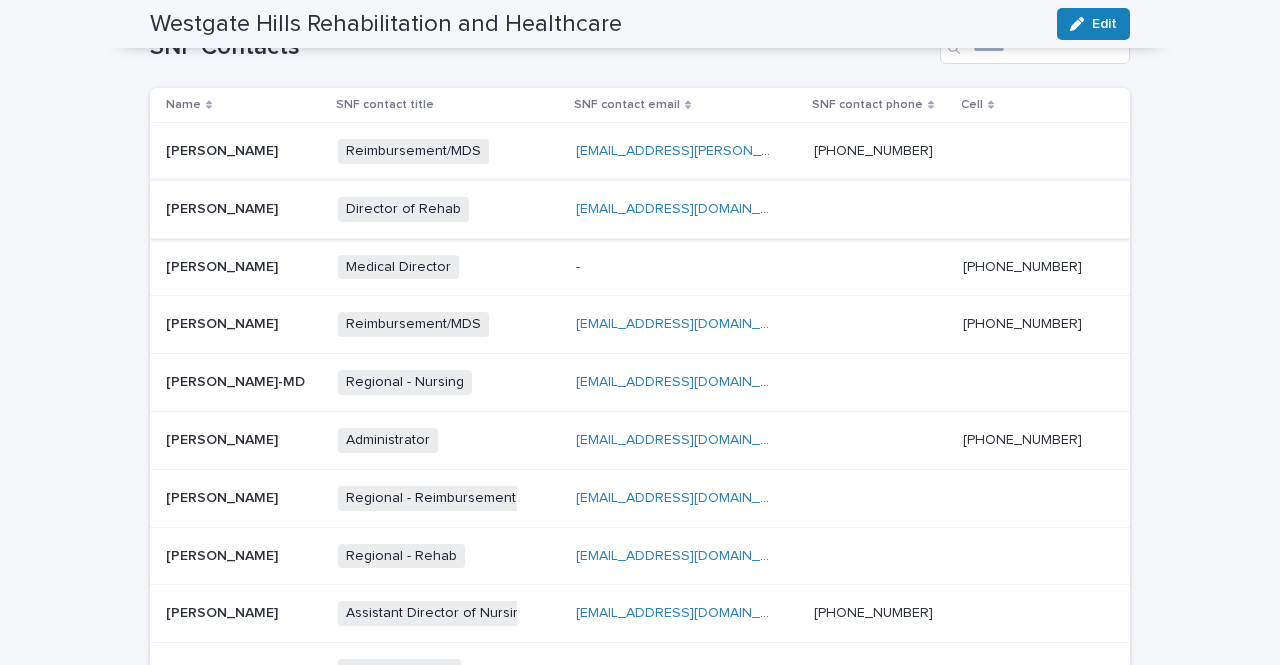 click on "[EMAIL_ADDRESS][DOMAIN_NAME]" at bounding box center (689, 209) 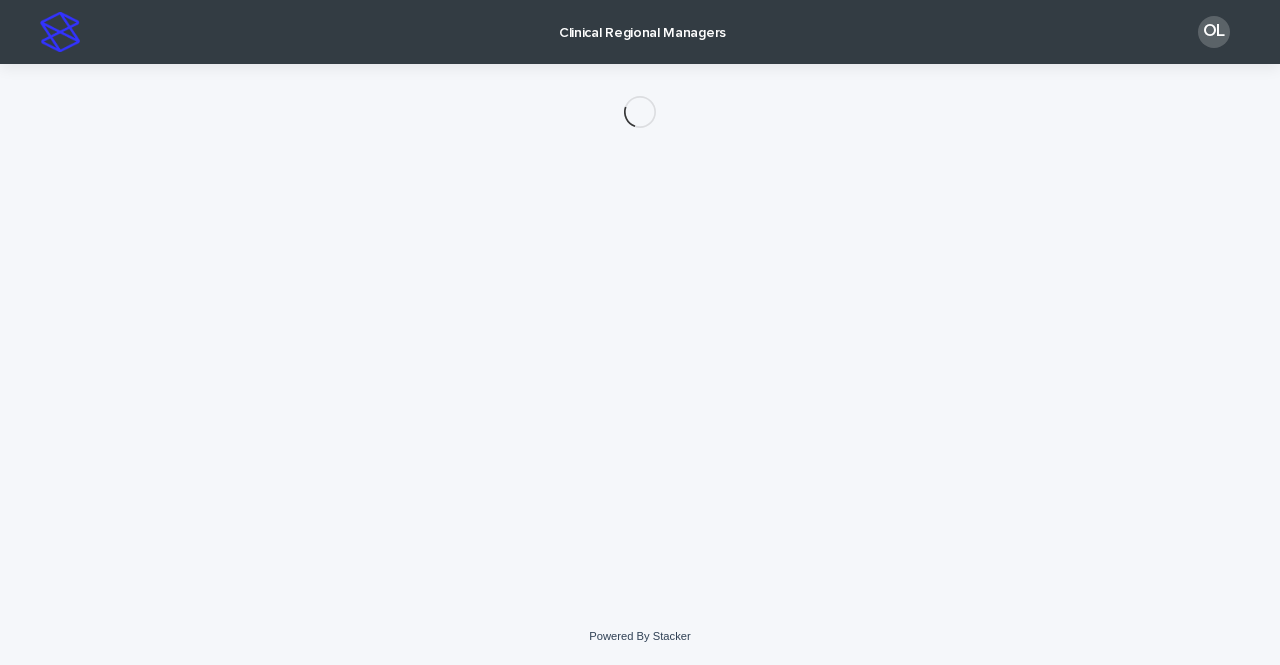scroll, scrollTop: 0, scrollLeft: 0, axis: both 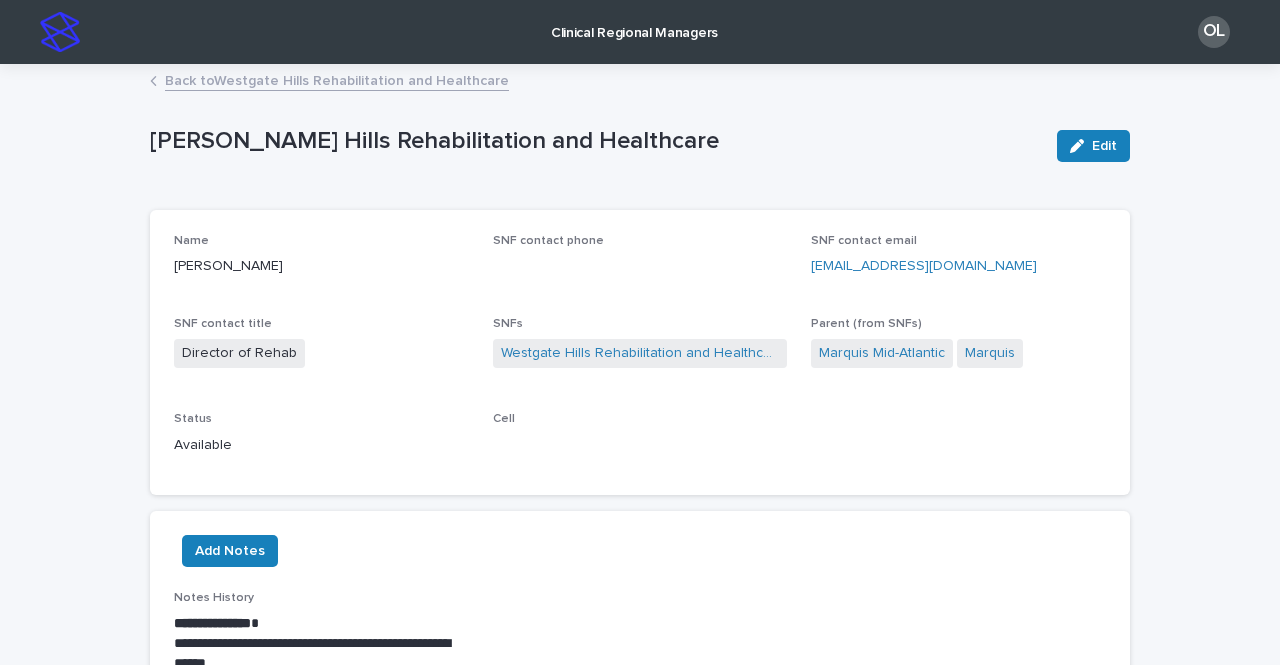 drag, startPoint x: 261, startPoint y: 267, endPoint x: 145, endPoint y: 270, distance: 116.03879 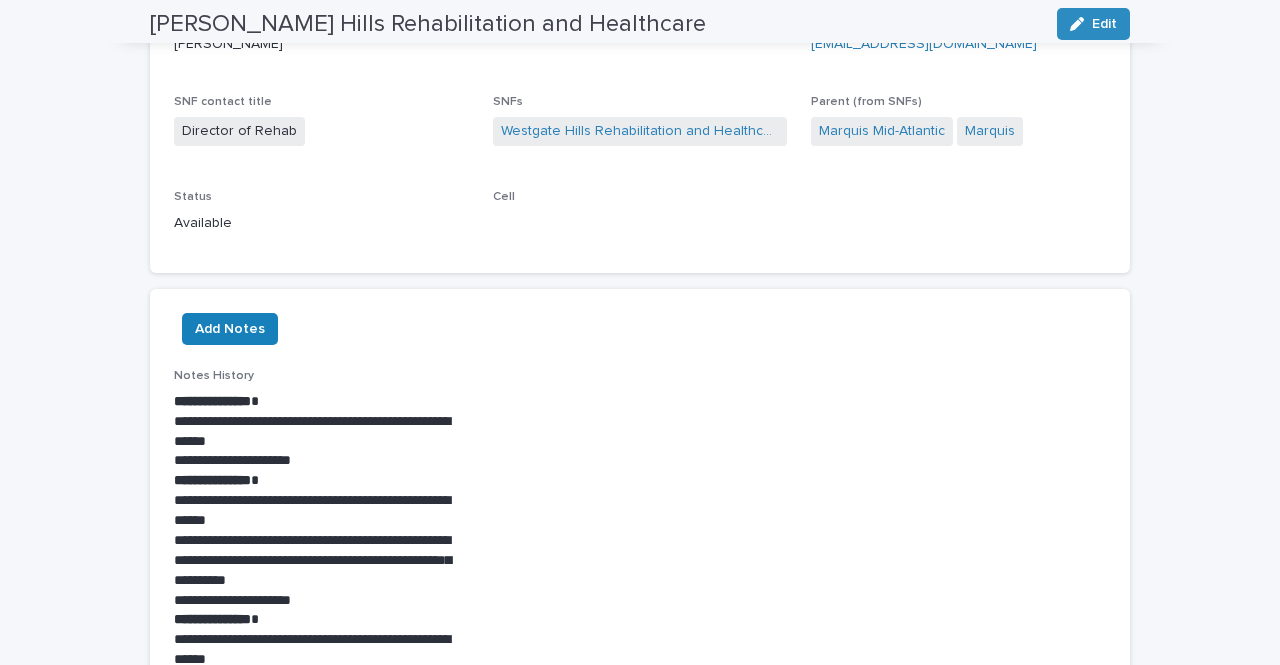 scroll, scrollTop: 0, scrollLeft: 0, axis: both 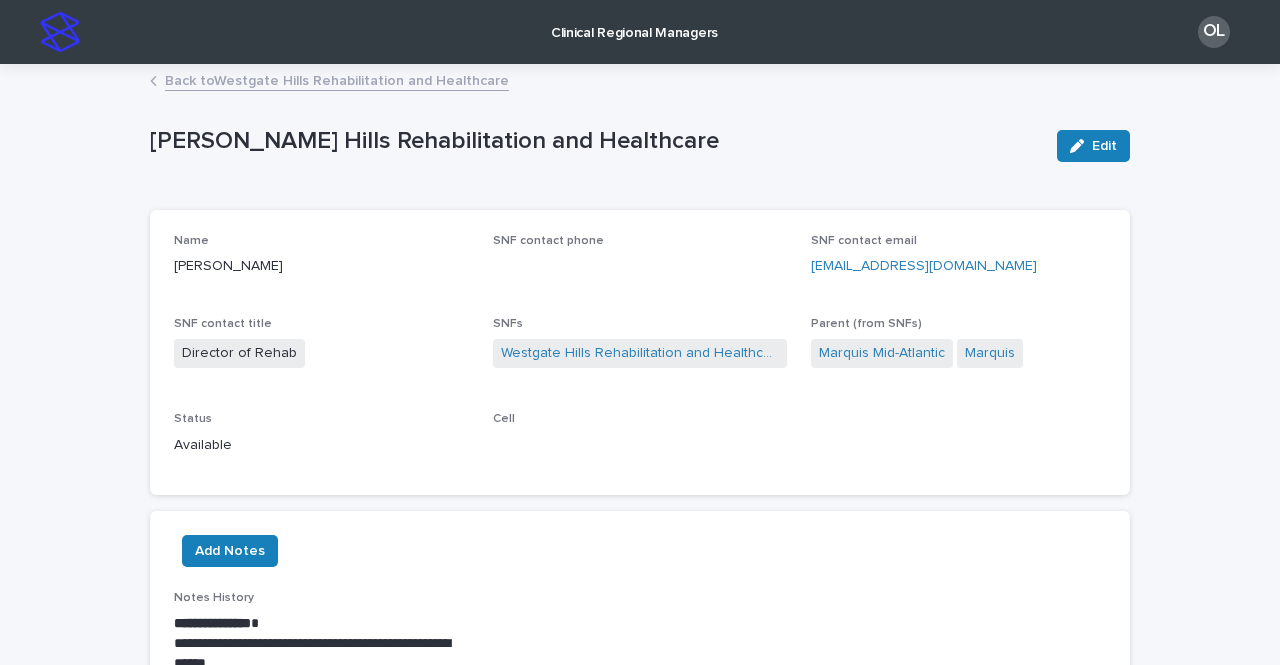 click on "Back to  [GEOGRAPHIC_DATA] Rehabilitation and Healthcare" at bounding box center [337, 79] 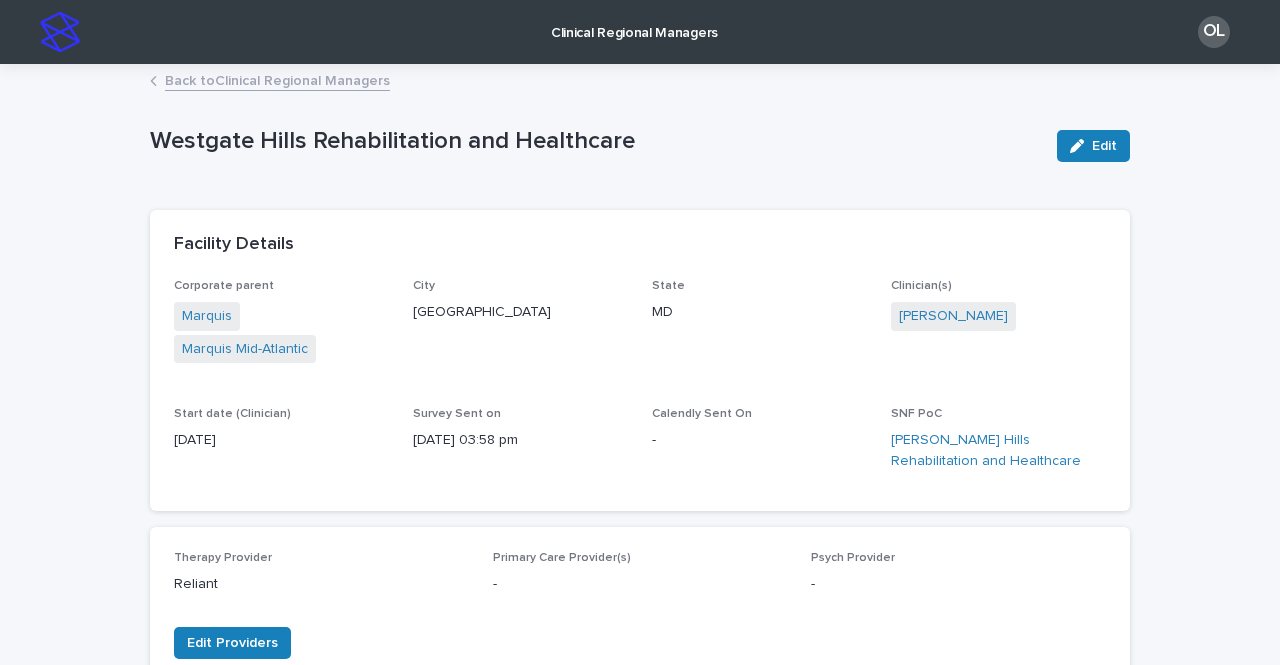 click on "Back to  Clinical Regional Managers" at bounding box center [277, 79] 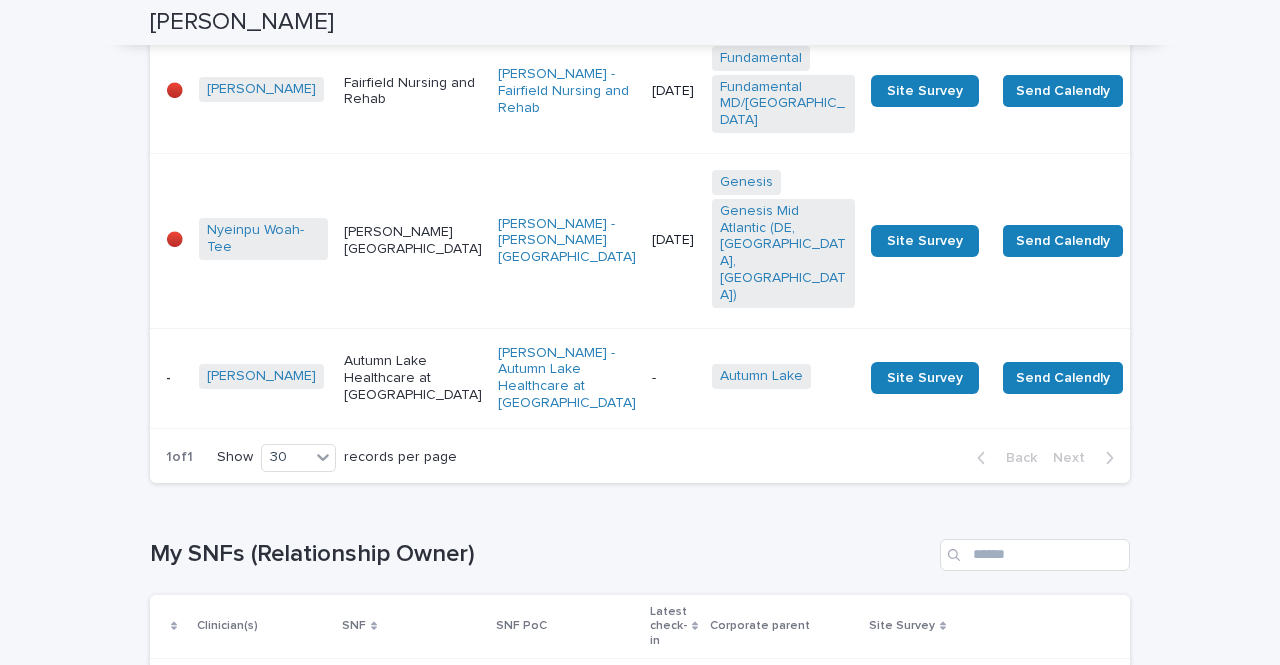 scroll, scrollTop: 1492, scrollLeft: 0, axis: vertical 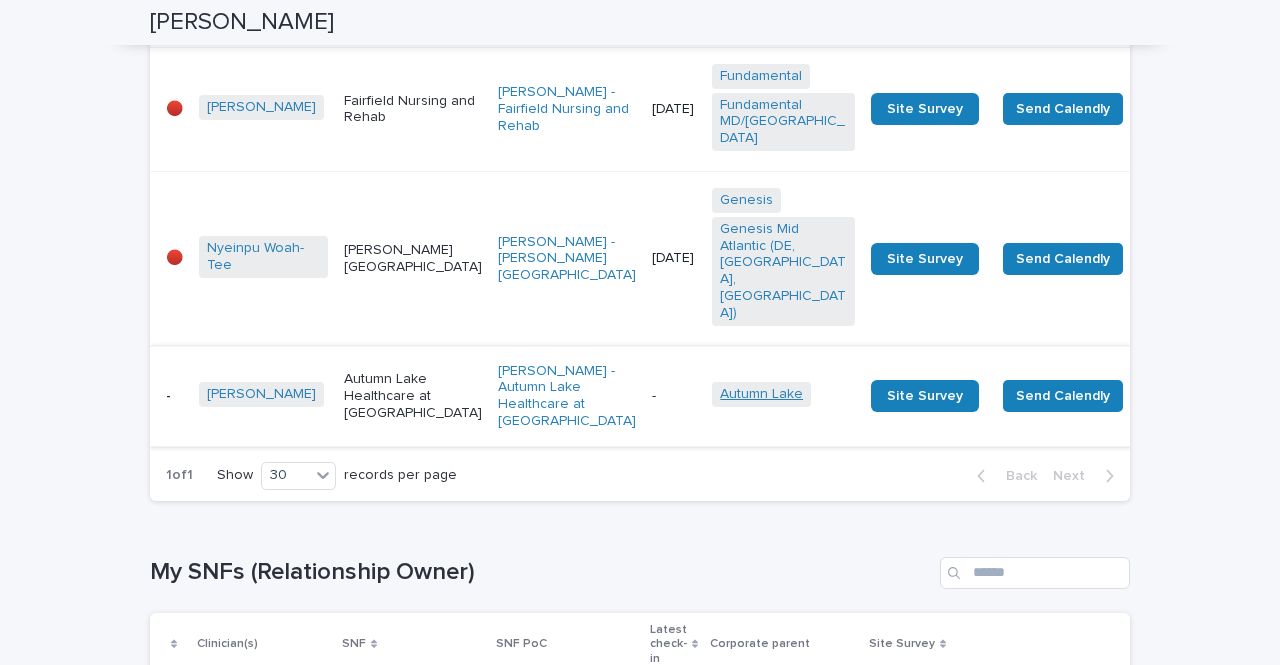 click on "Autumn Lake" at bounding box center [761, 394] 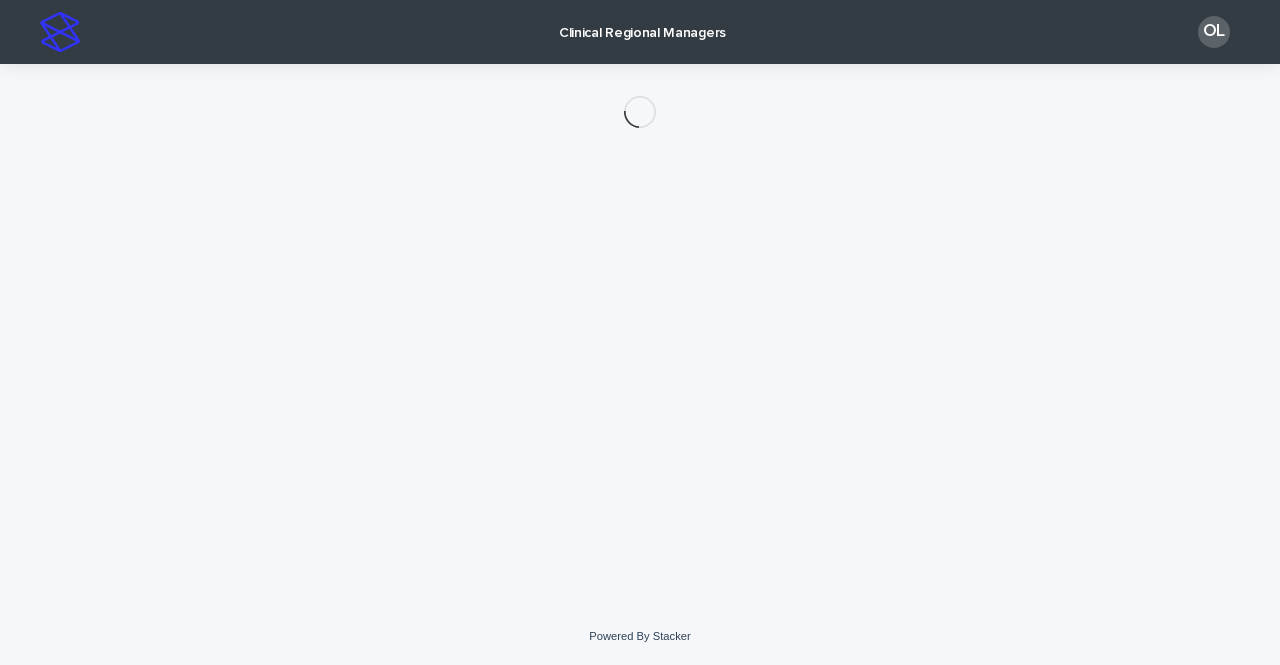 scroll, scrollTop: 0, scrollLeft: 0, axis: both 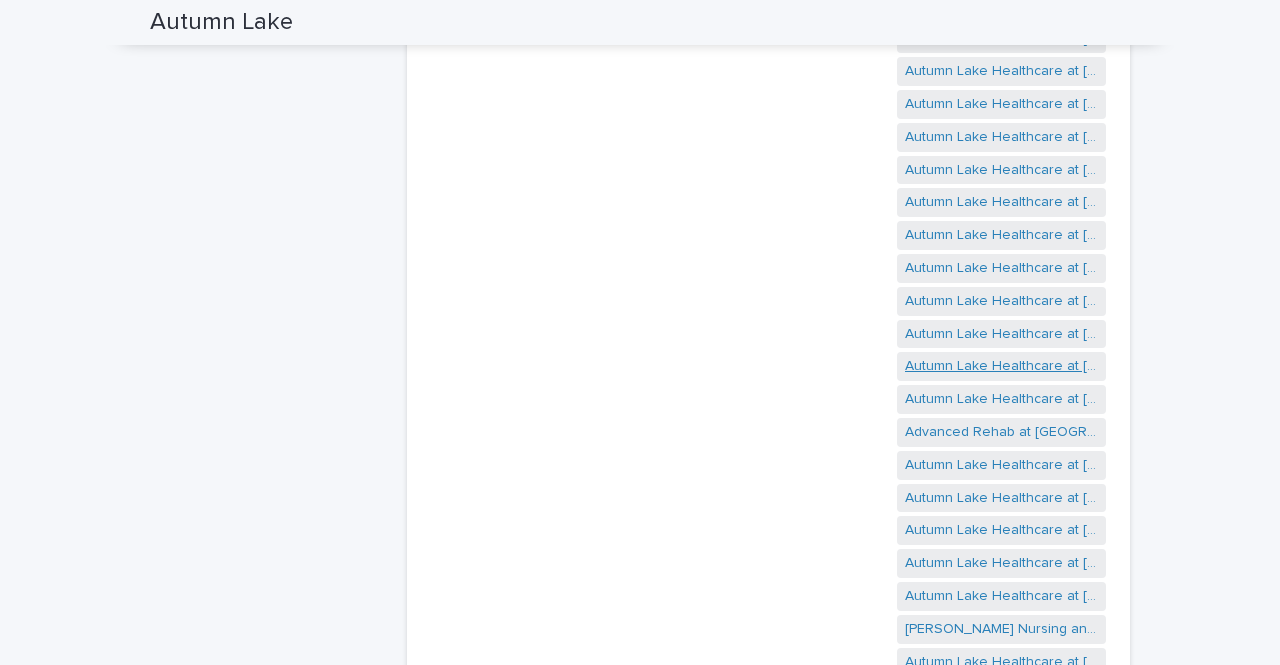 click on "Autumn Lake Healthcare at [GEOGRAPHIC_DATA]" at bounding box center (1001, 366) 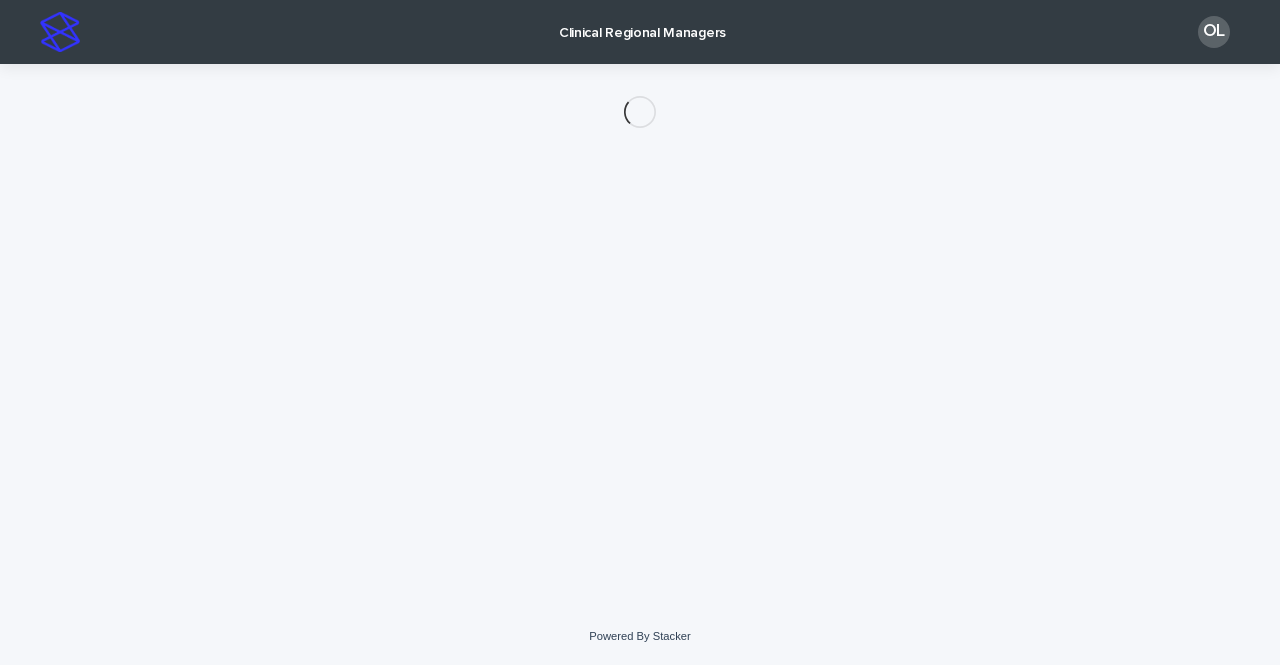 scroll, scrollTop: 0, scrollLeft: 0, axis: both 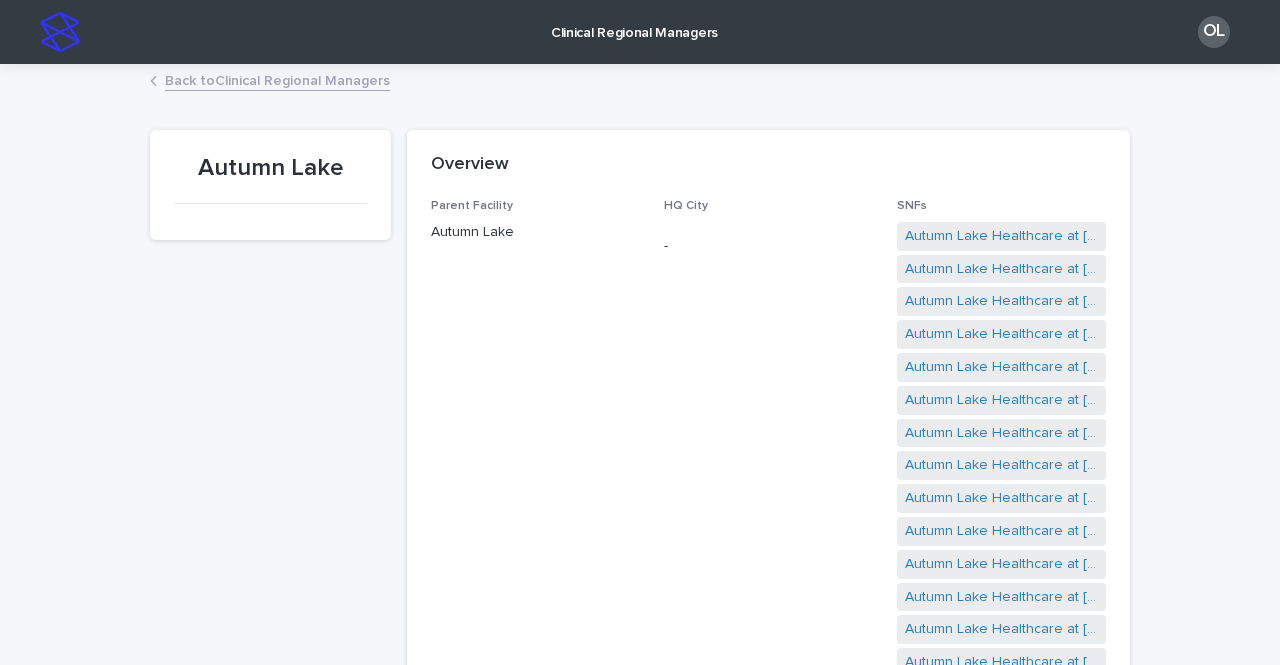 click 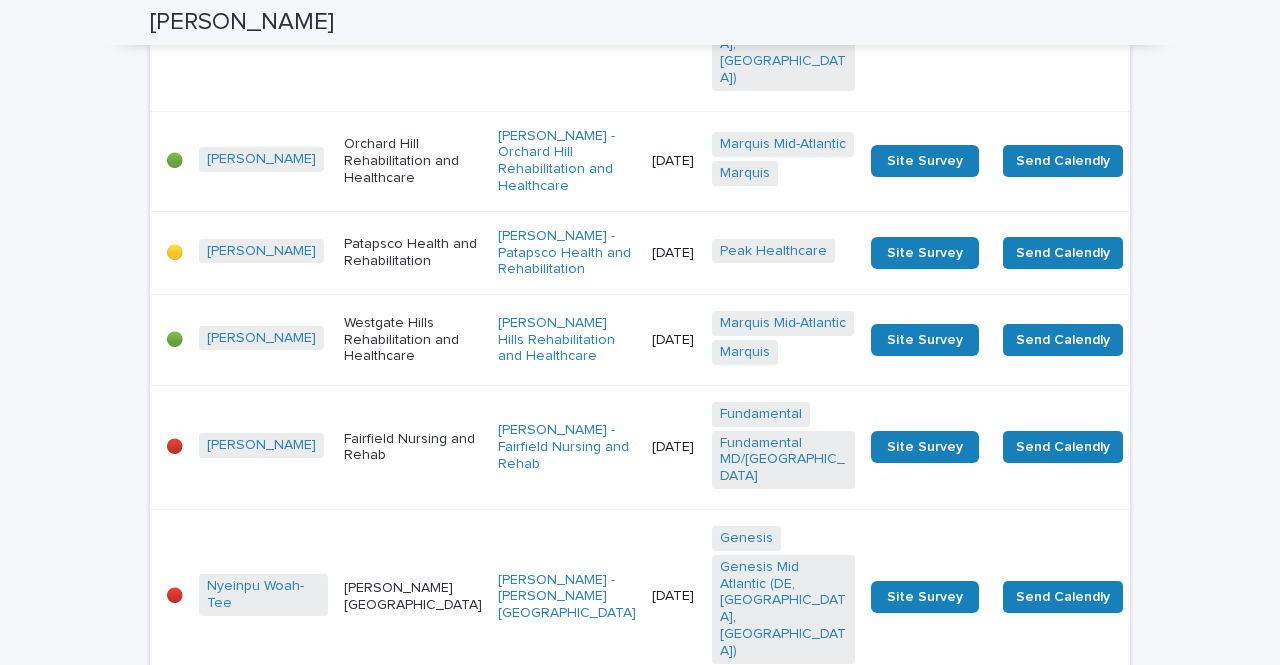 scroll, scrollTop: 1150, scrollLeft: 0, axis: vertical 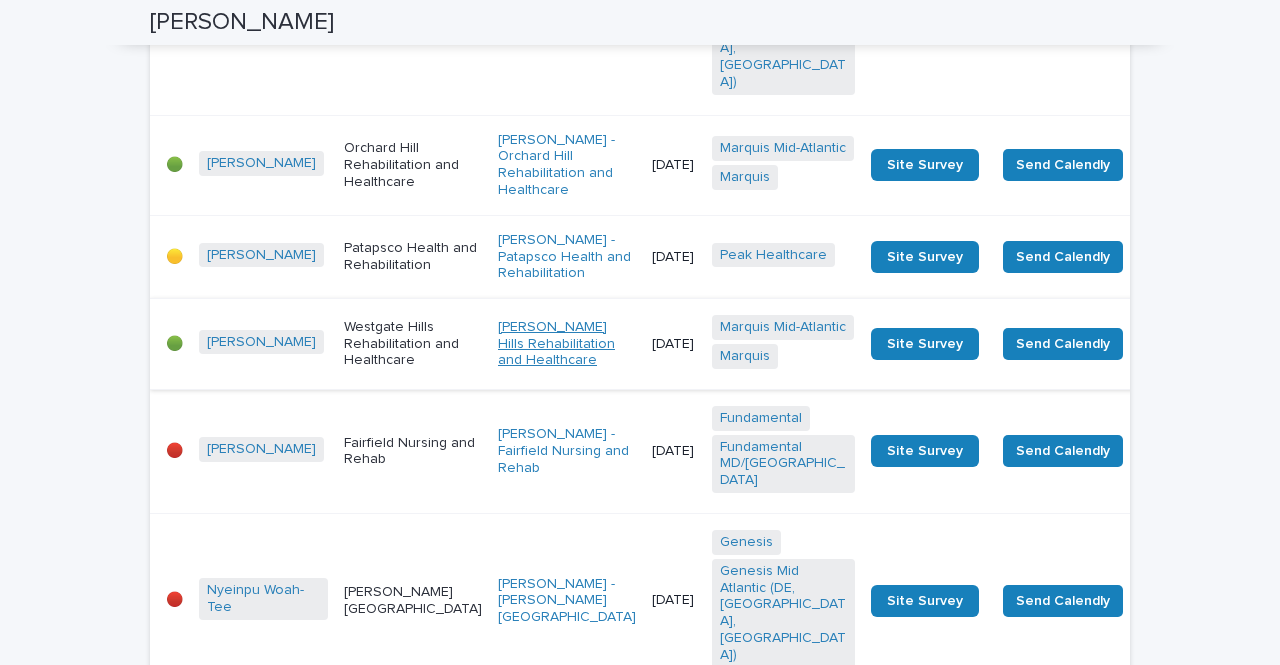 click on "[PERSON_NAME] Hills Rehabilitation and Healthcare" at bounding box center [567, 344] 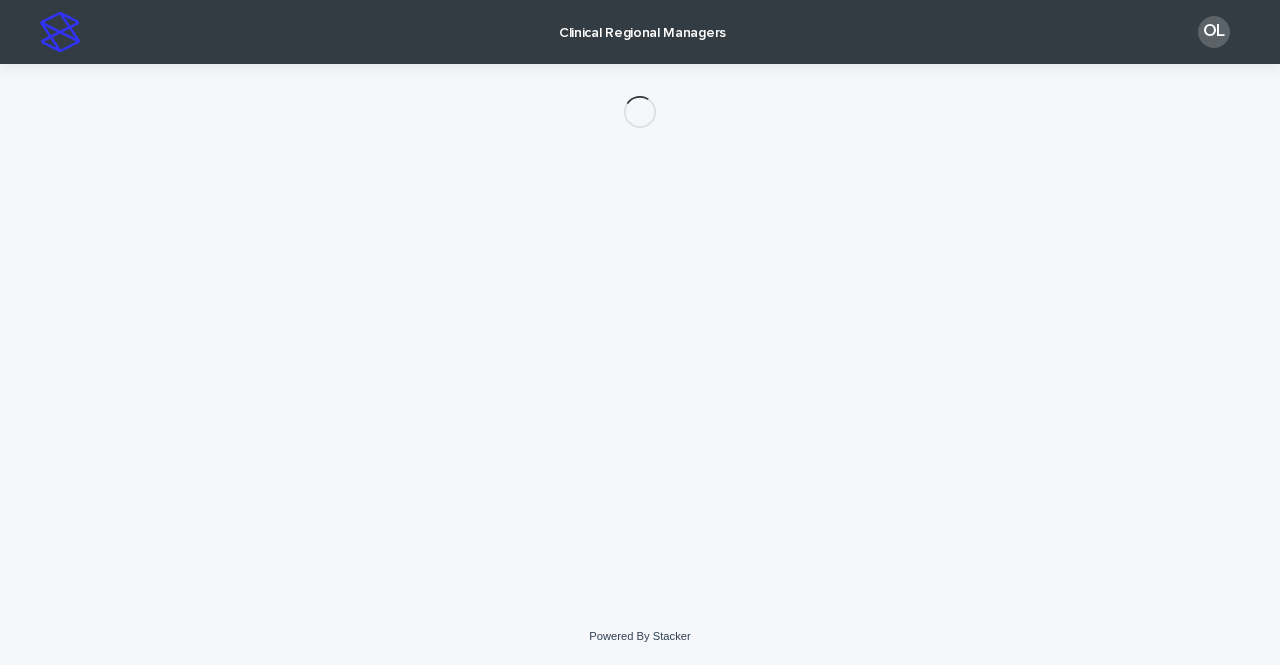 scroll, scrollTop: 0, scrollLeft: 0, axis: both 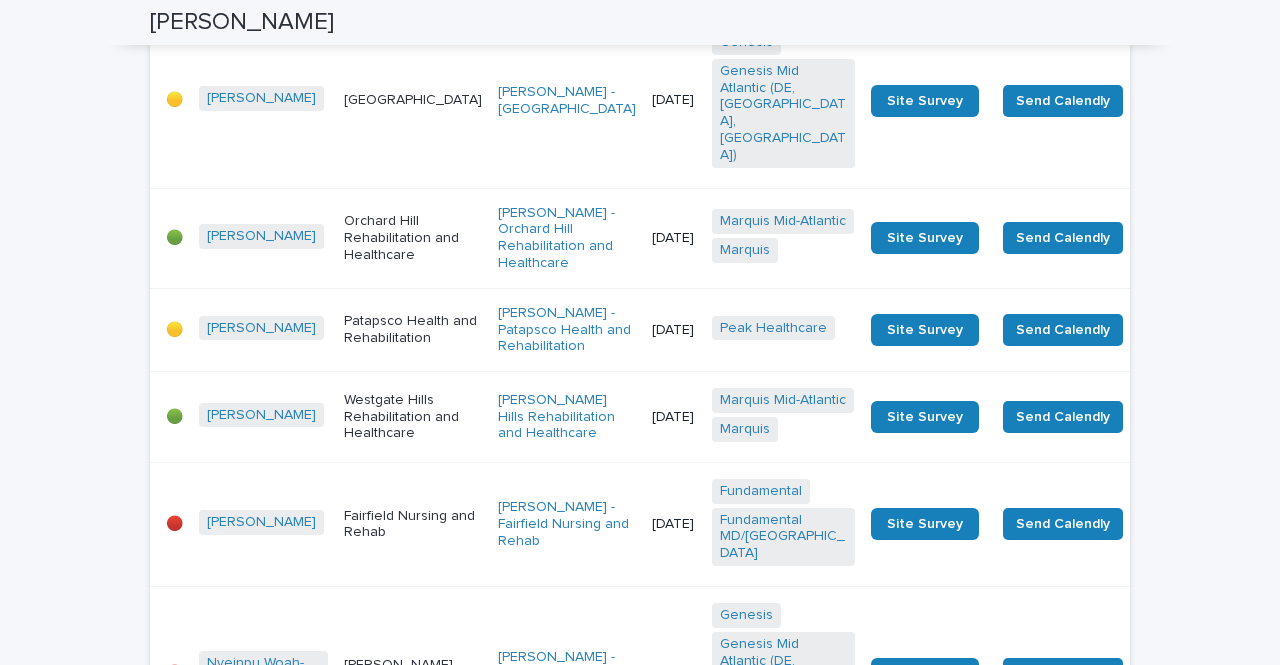 click on "[PERSON_NAME]" at bounding box center [261, 415] 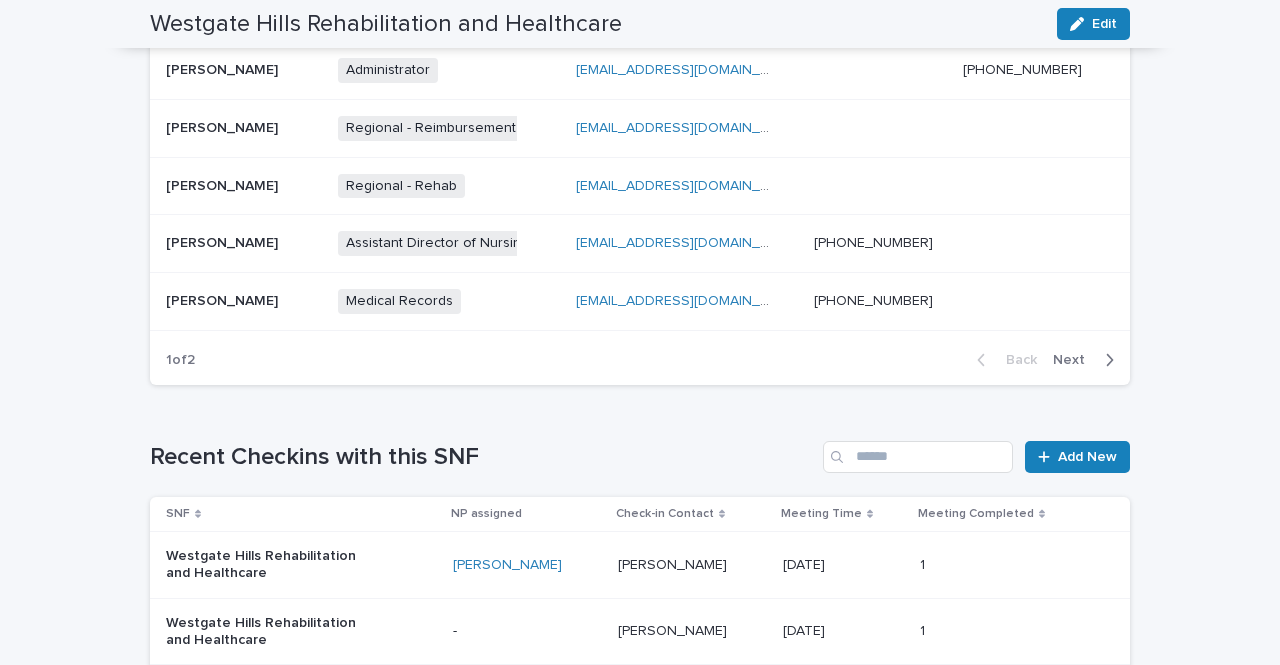 scroll, scrollTop: 1926, scrollLeft: 0, axis: vertical 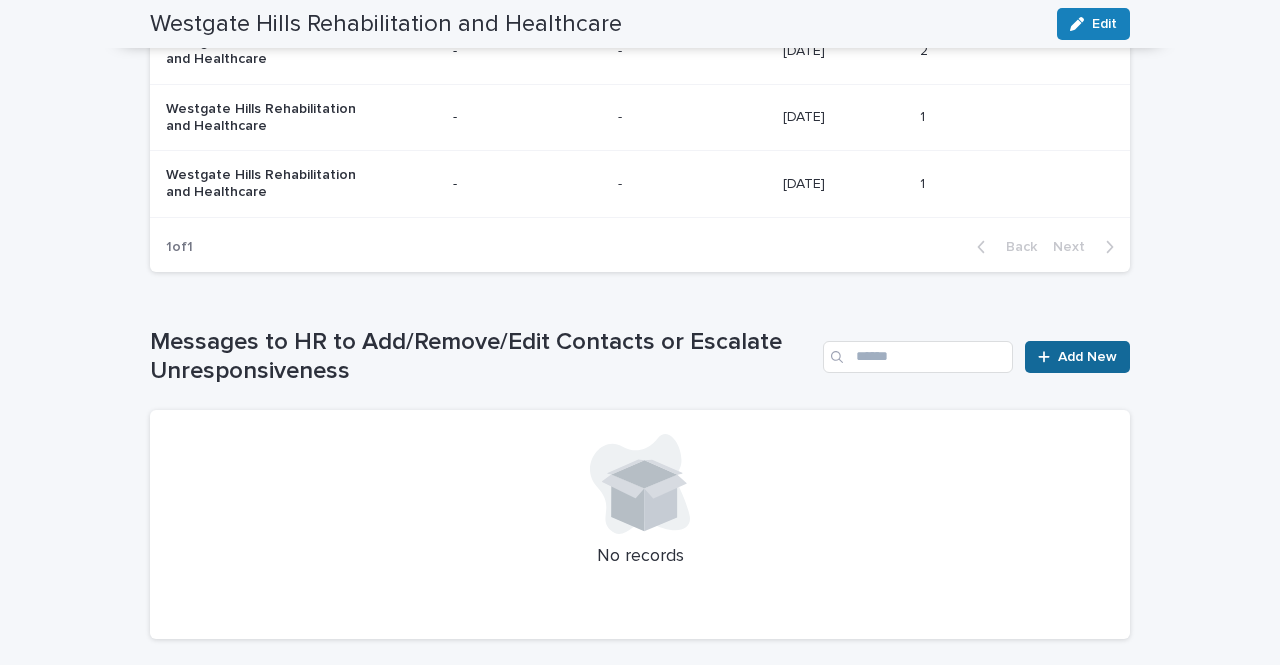 click on "Add New" at bounding box center [1077, 357] 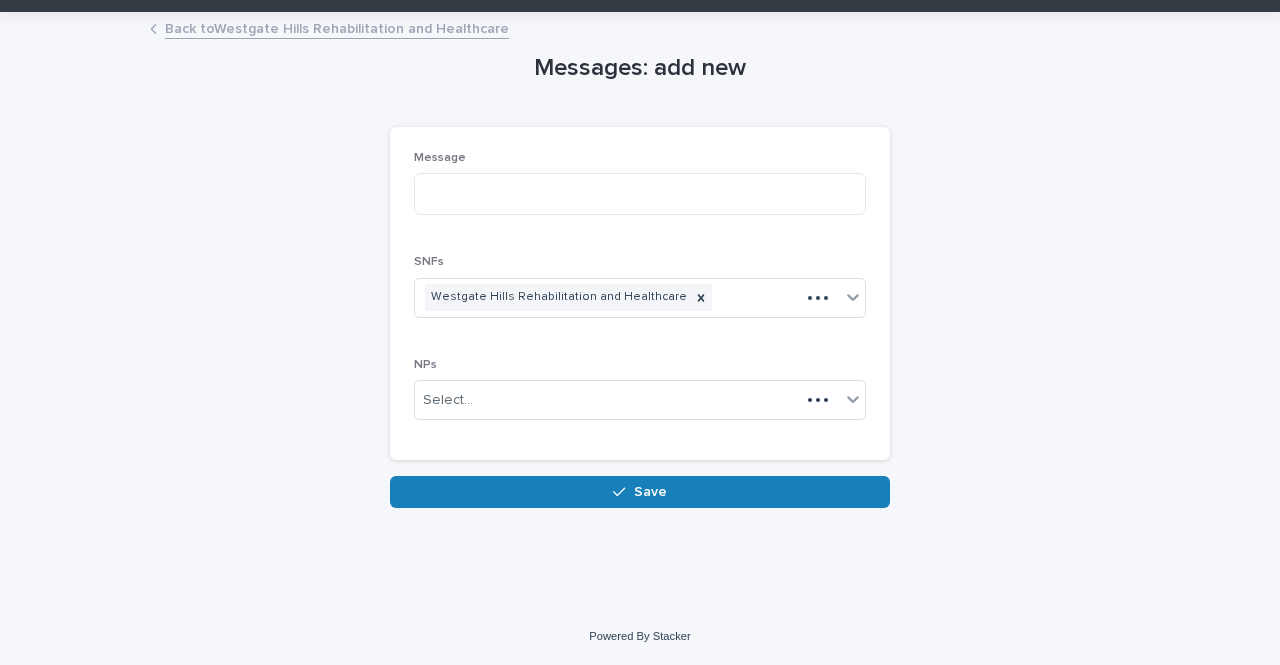 scroll, scrollTop: 48, scrollLeft: 0, axis: vertical 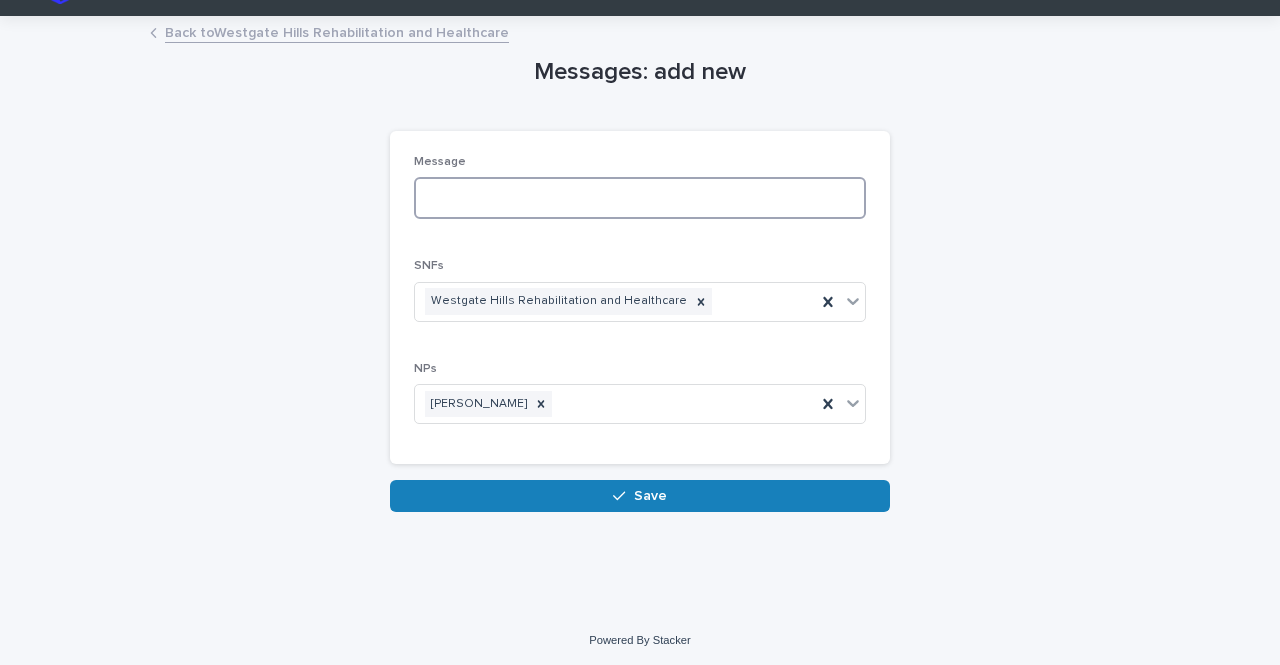 click at bounding box center (640, 198) 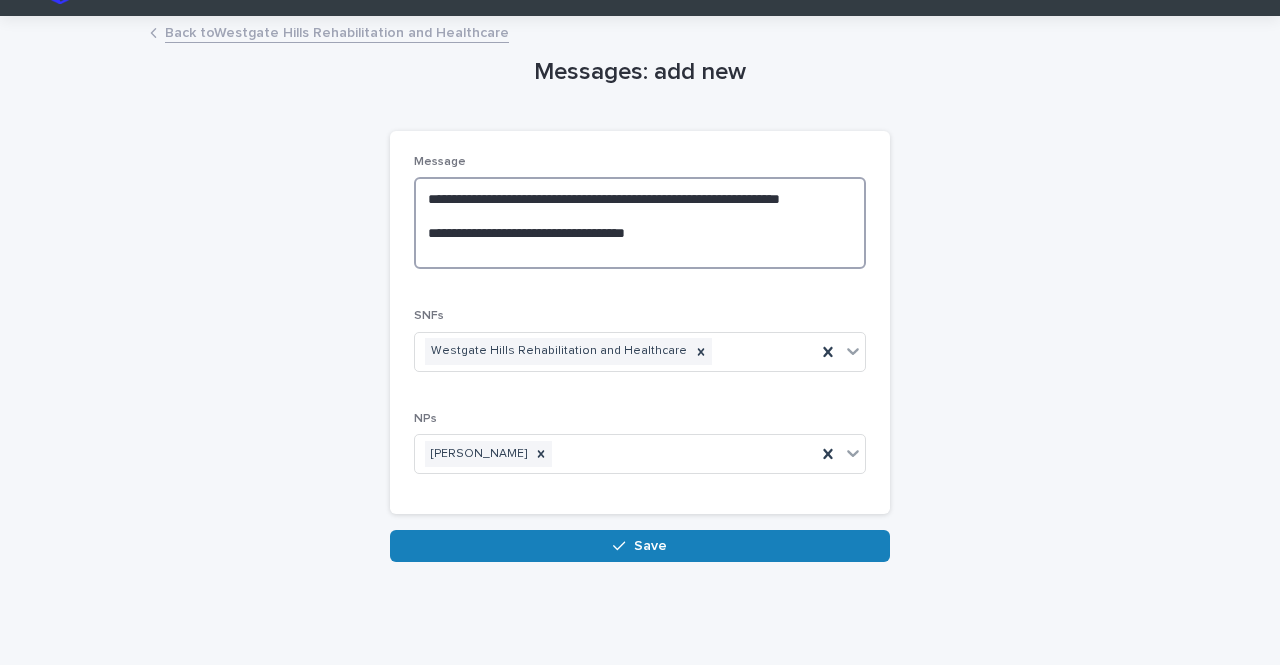 click on "**********" at bounding box center [640, 223] 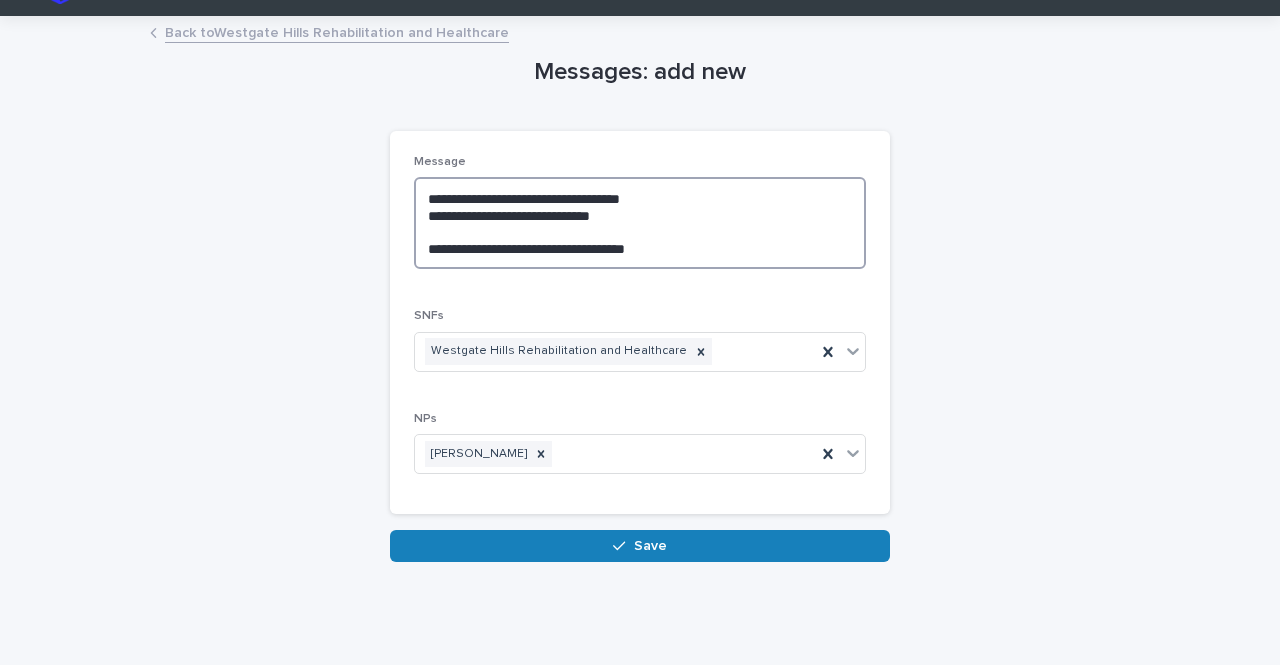 click on "**********" at bounding box center [640, 223] 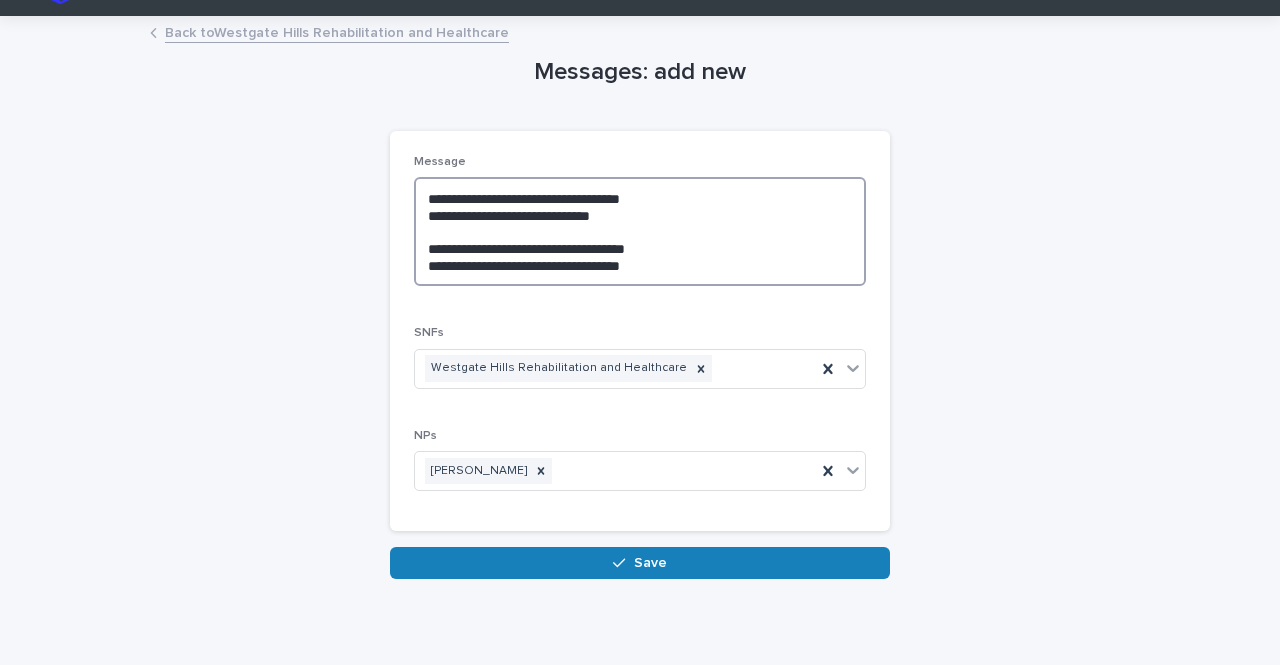 click on "**********" at bounding box center (640, 231) 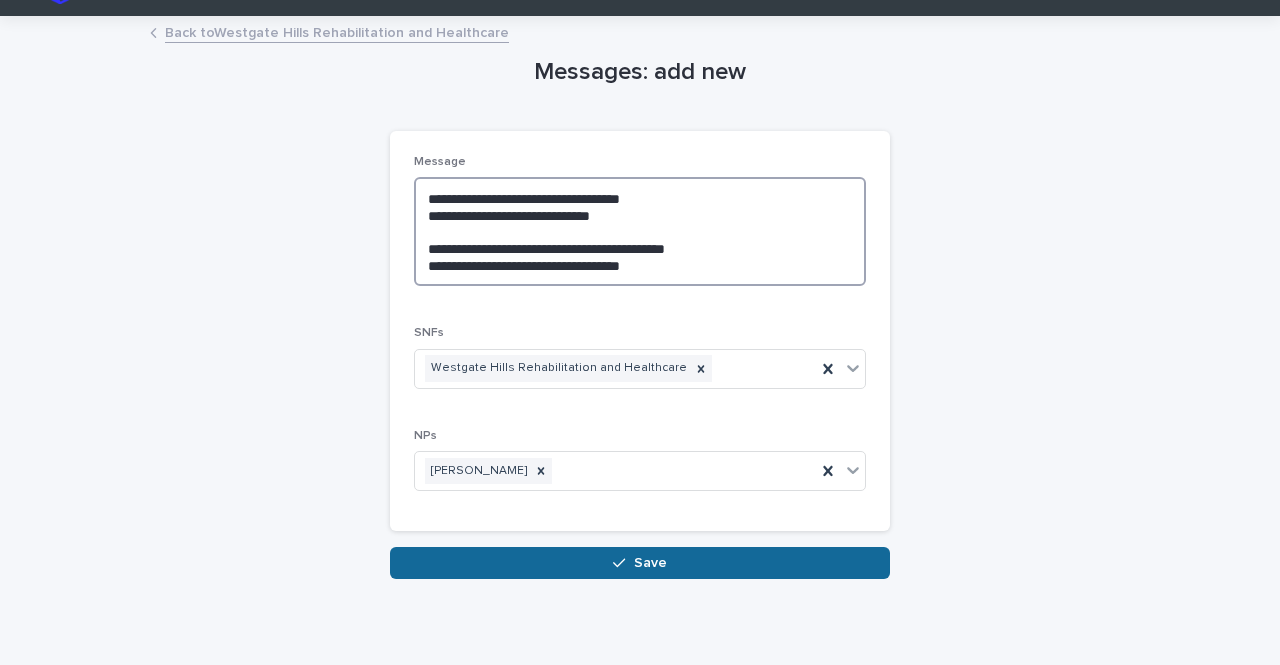 type on "**********" 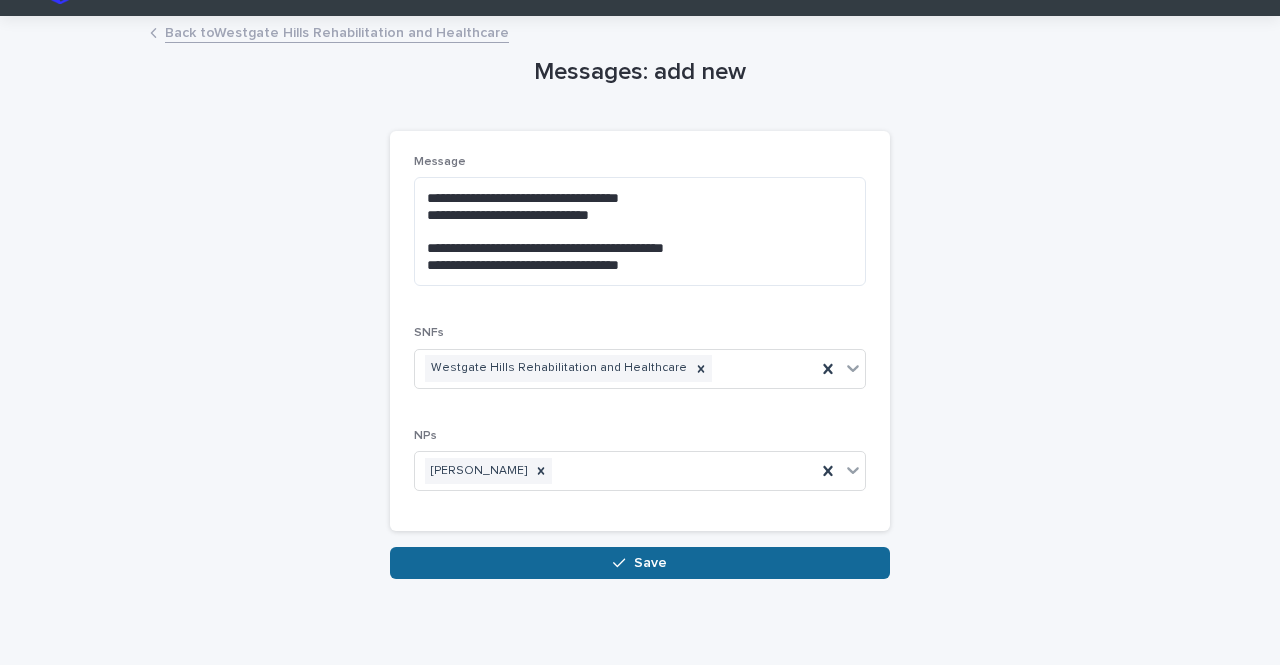 click on "Save" at bounding box center (640, 563) 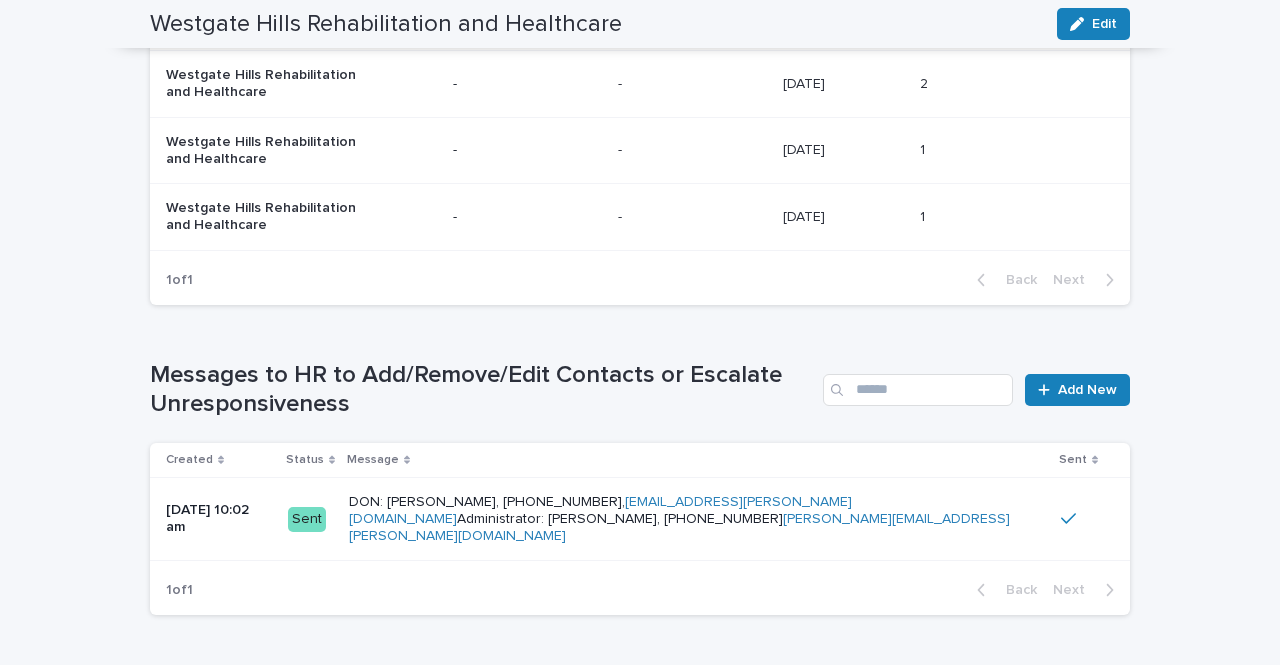 scroll, scrollTop: 1649, scrollLeft: 0, axis: vertical 